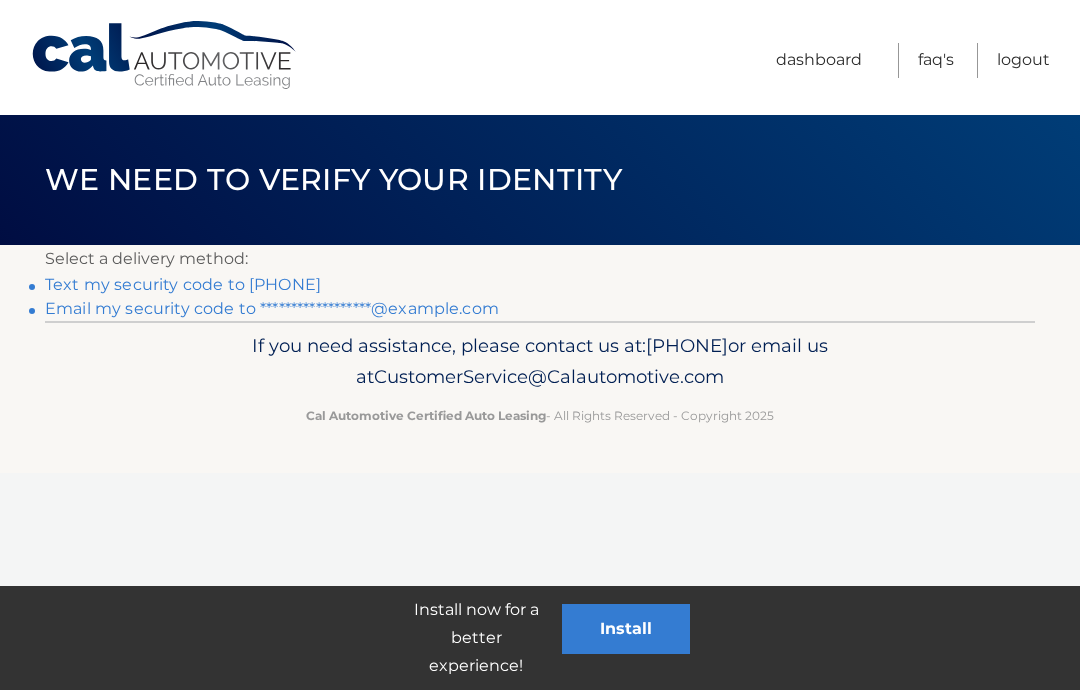 scroll, scrollTop: 0, scrollLeft: 0, axis: both 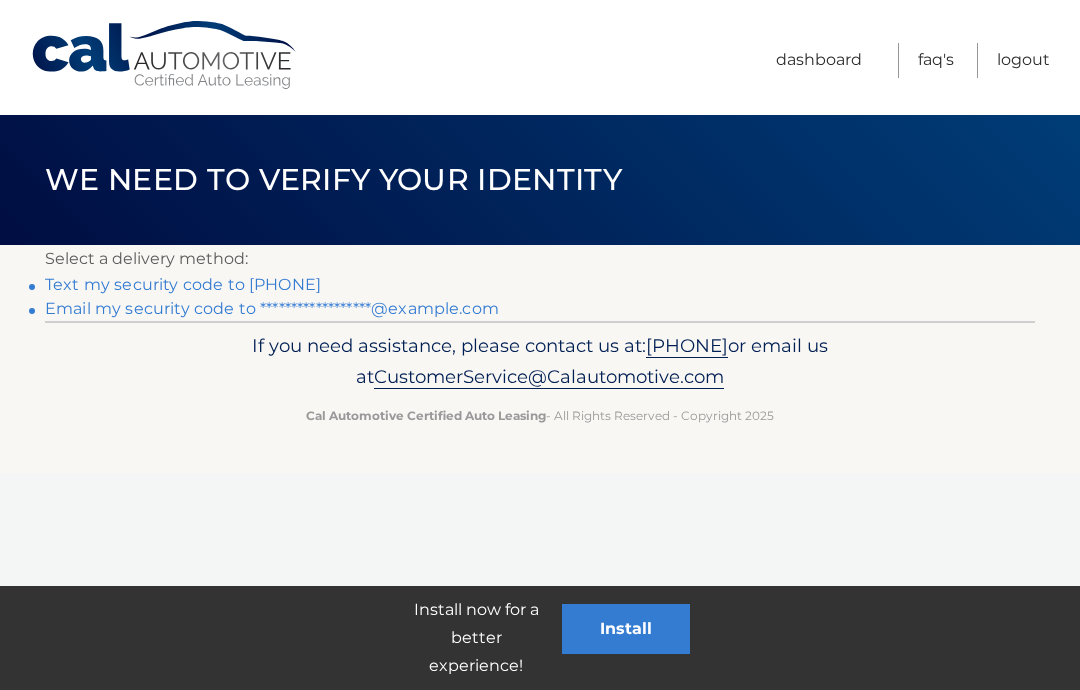 click on "**********" at bounding box center (272, 308) 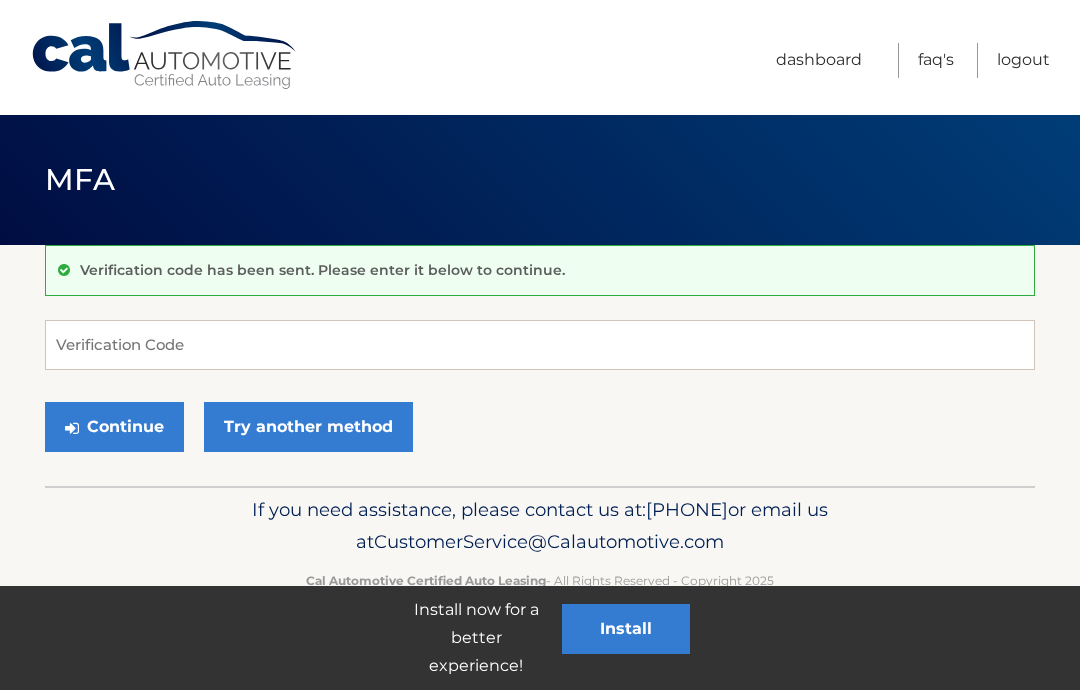 scroll, scrollTop: 0, scrollLeft: 0, axis: both 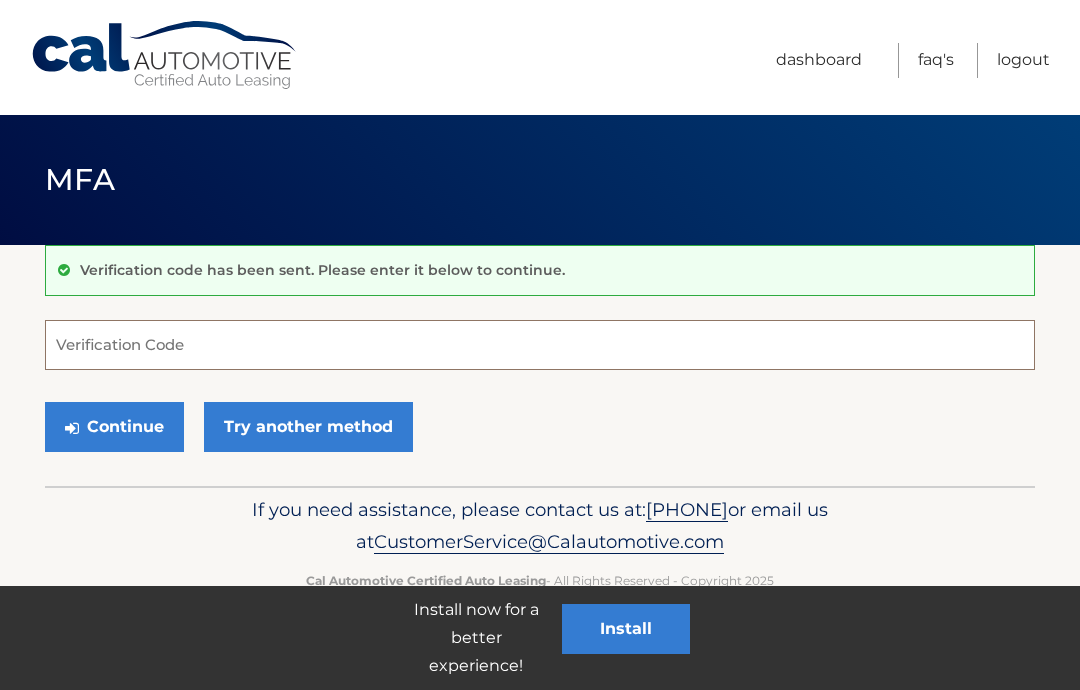 click on "Verification Code" at bounding box center [540, 345] 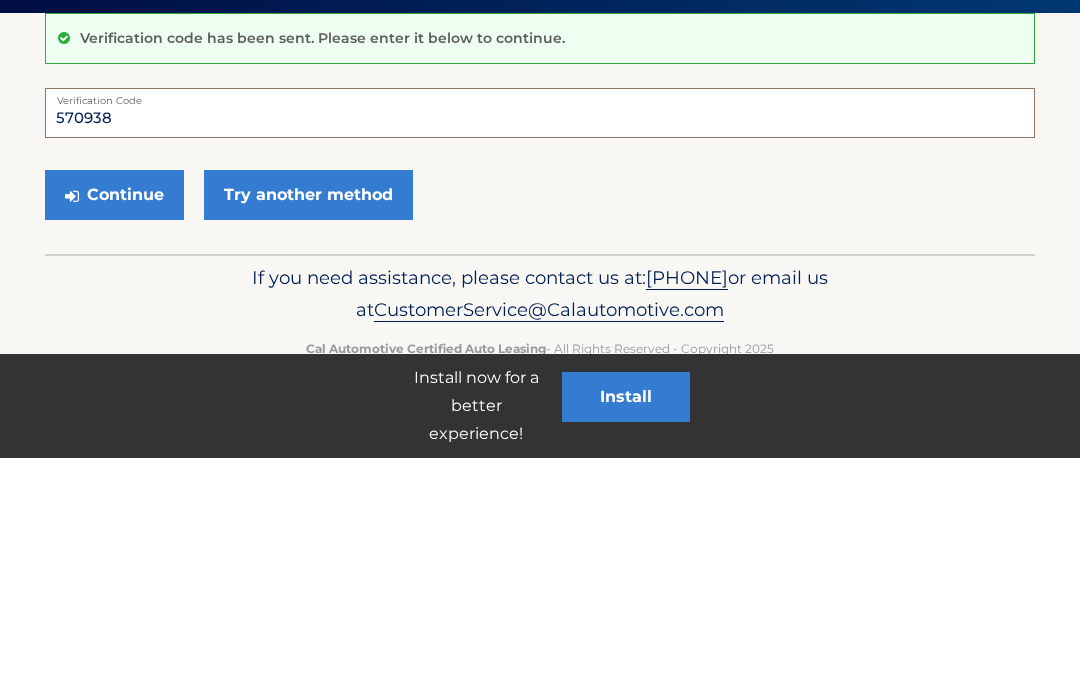 type on "570938" 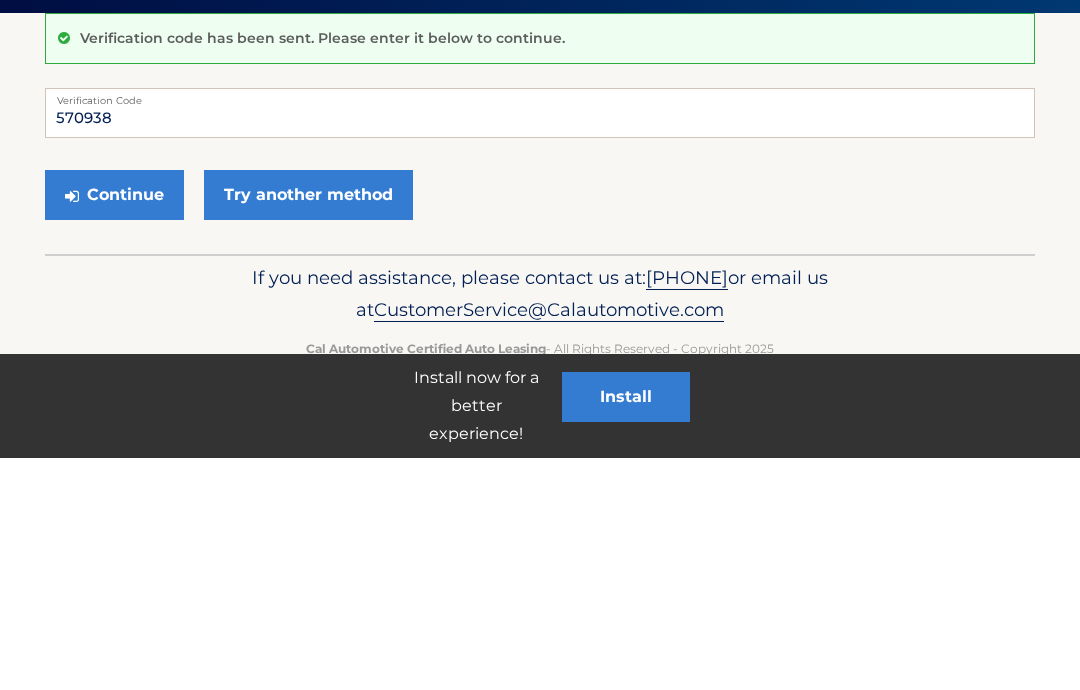 click on "Continue" at bounding box center (114, 427) 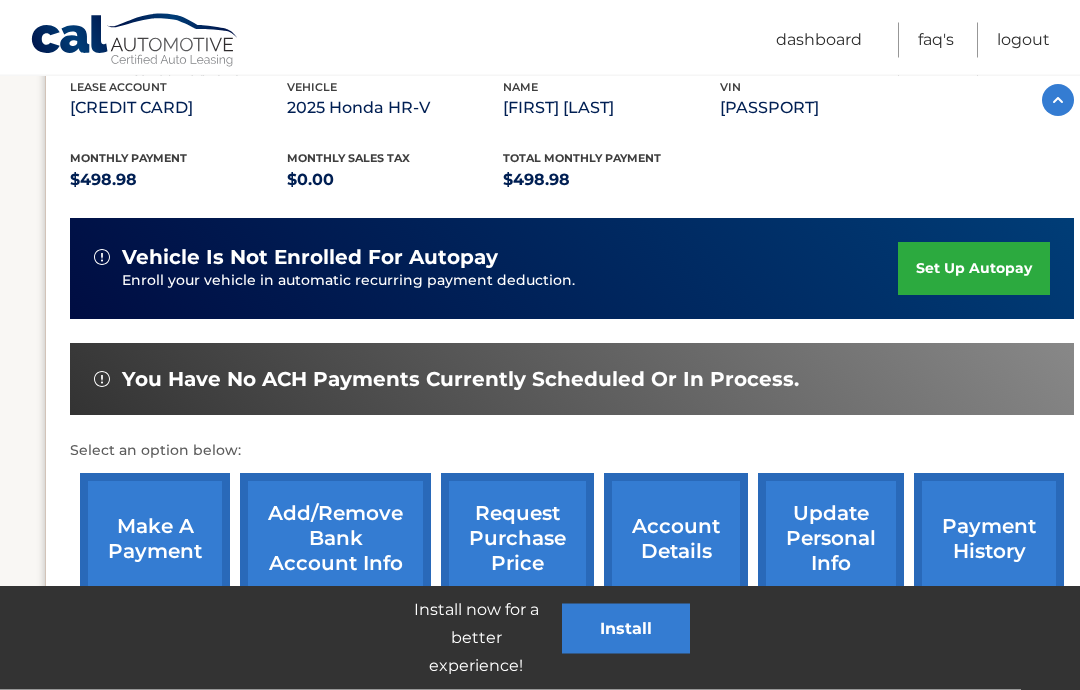 scroll, scrollTop: 437, scrollLeft: 0, axis: vertical 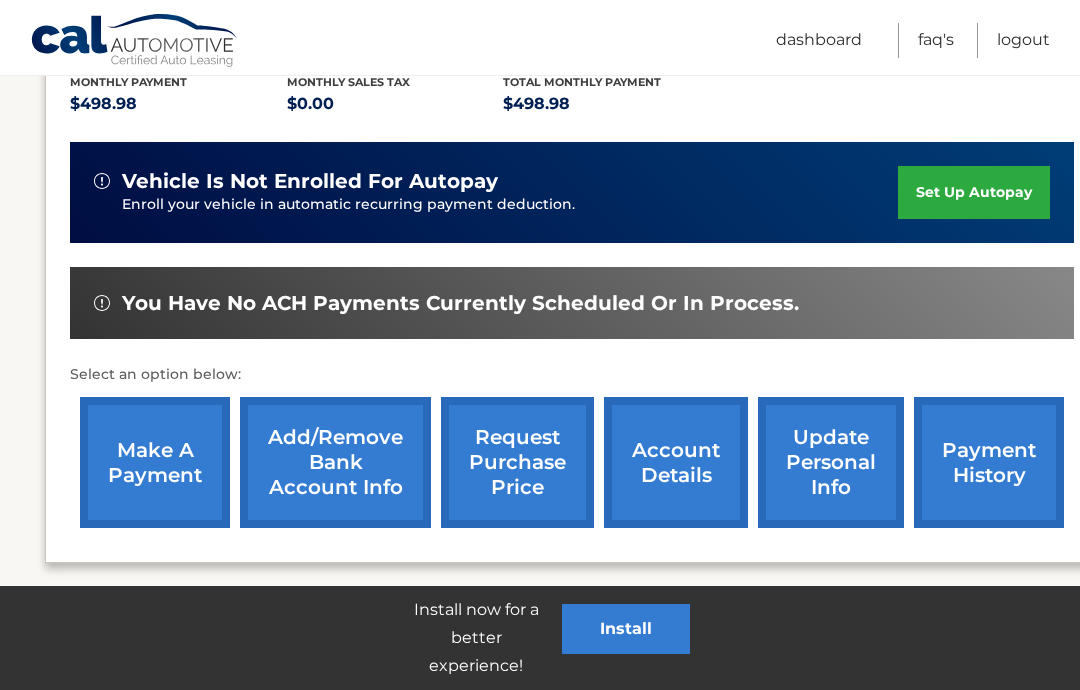 click on "Add/Remove bank account info" at bounding box center (335, 462) 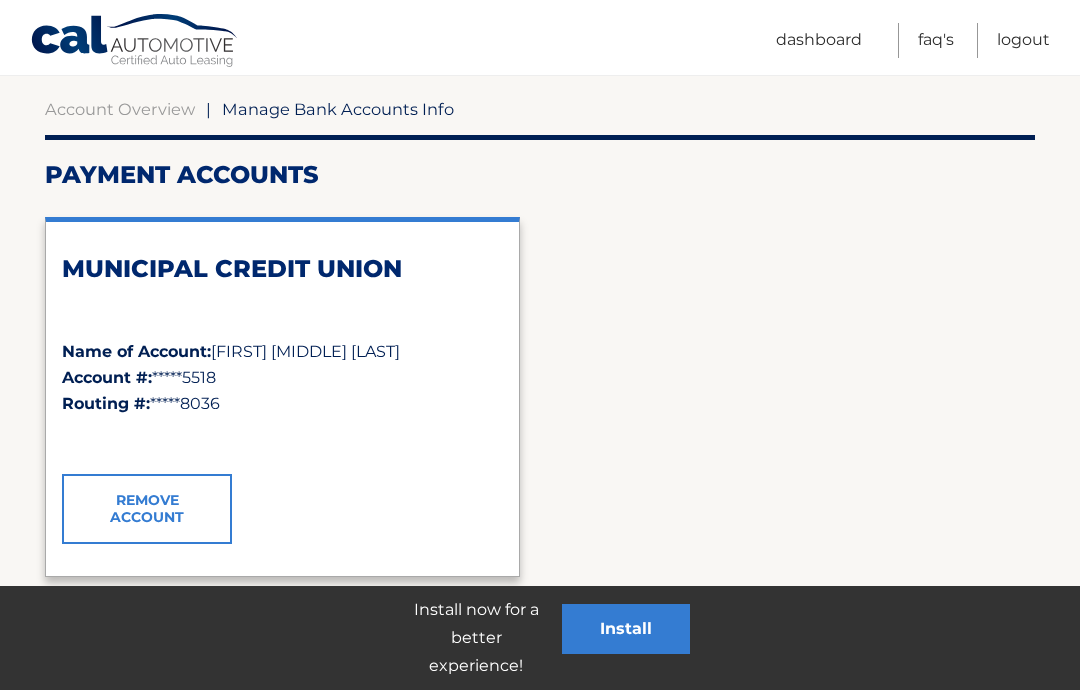 scroll, scrollTop: 192, scrollLeft: 0, axis: vertical 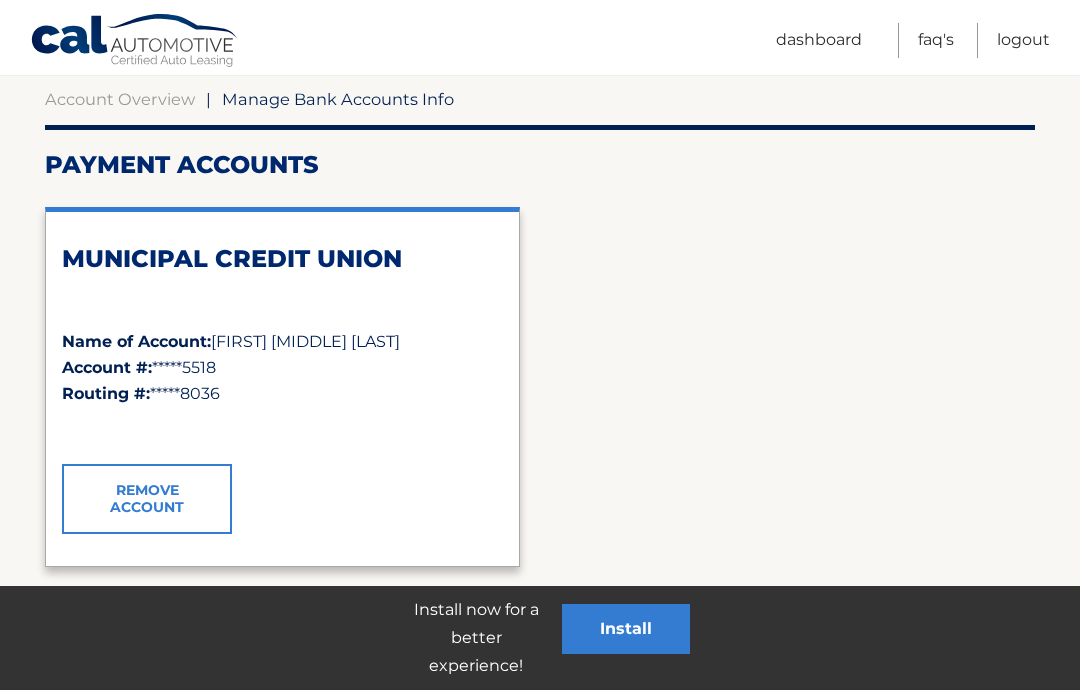 click on "Remove Account" at bounding box center (147, 499) 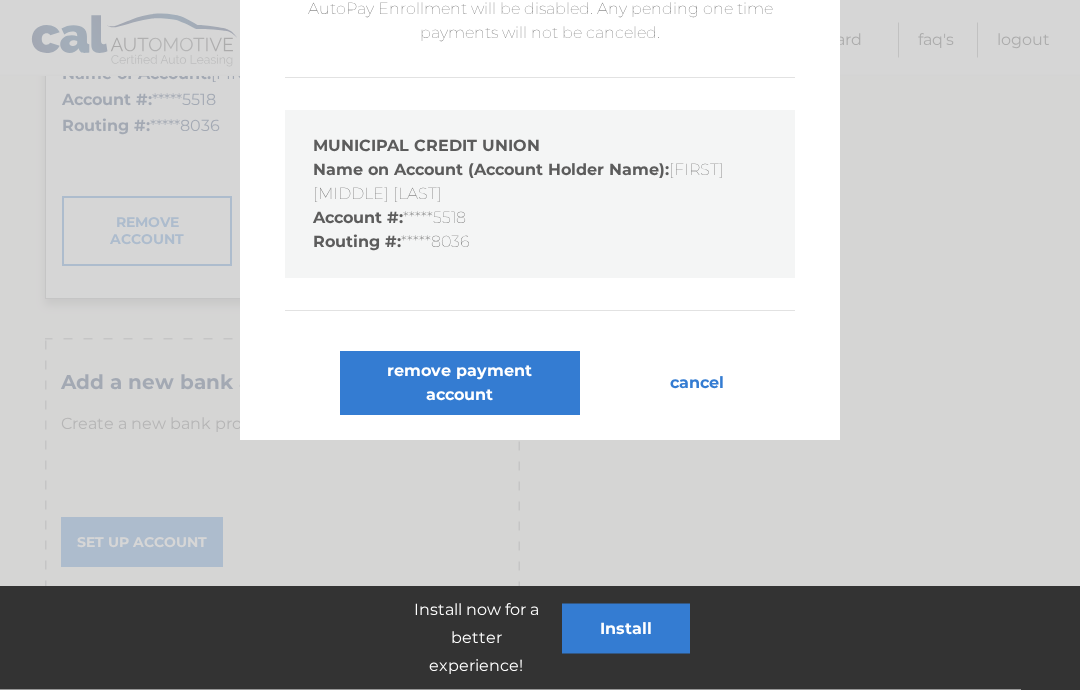 scroll, scrollTop: 460, scrollLeft: 0, axis: vertical 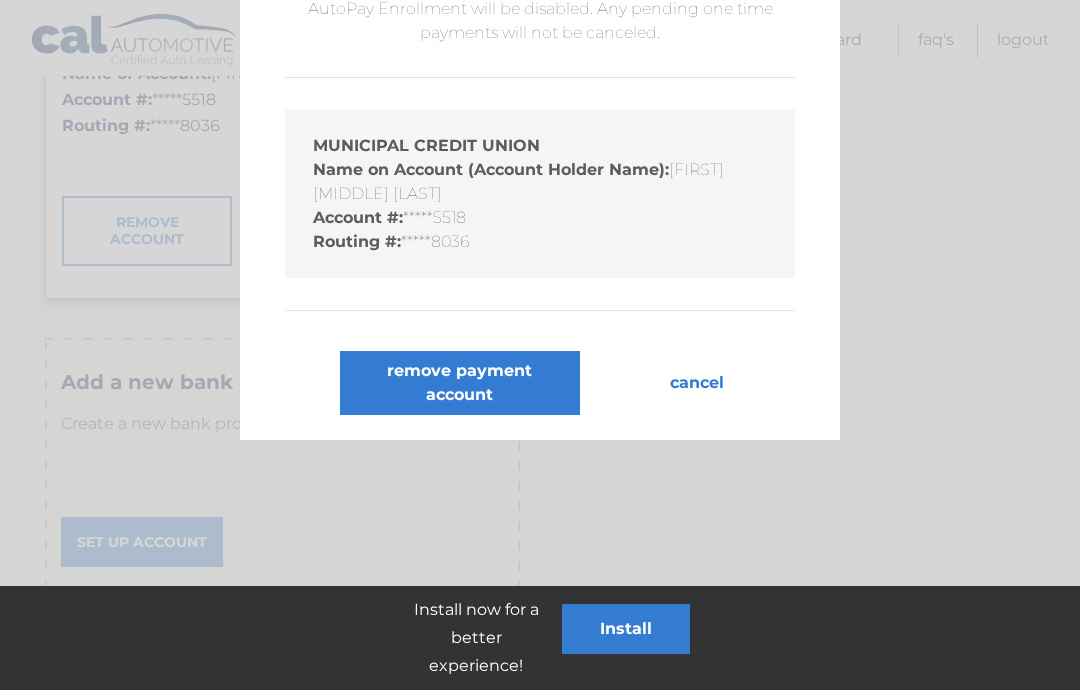 click on "remove payment account" at bounding box center (460, 383) 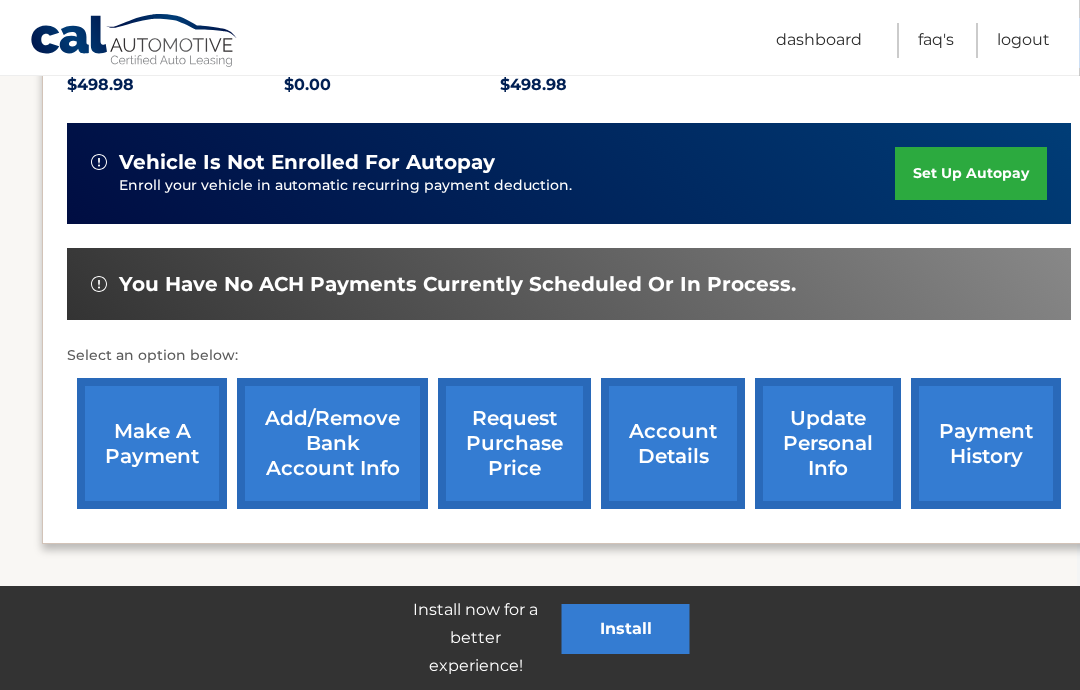 scroll, scrollTop: 437, scrollLeft: 3, axis: both 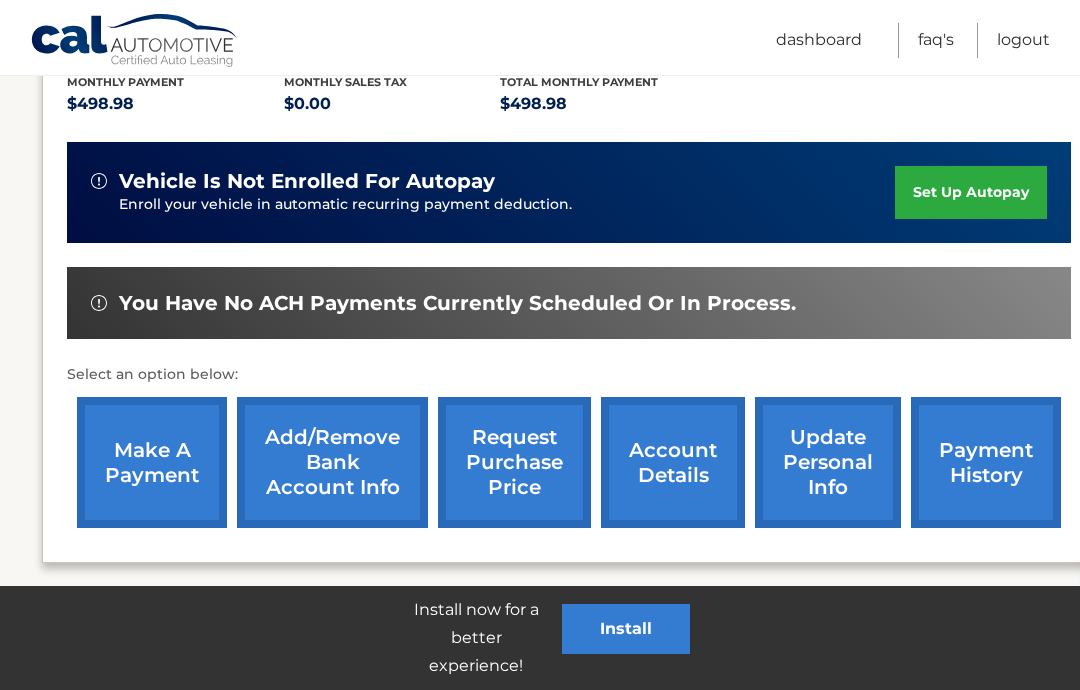 click on "Add/Remove bank account info" at bounding box center (332, 462) 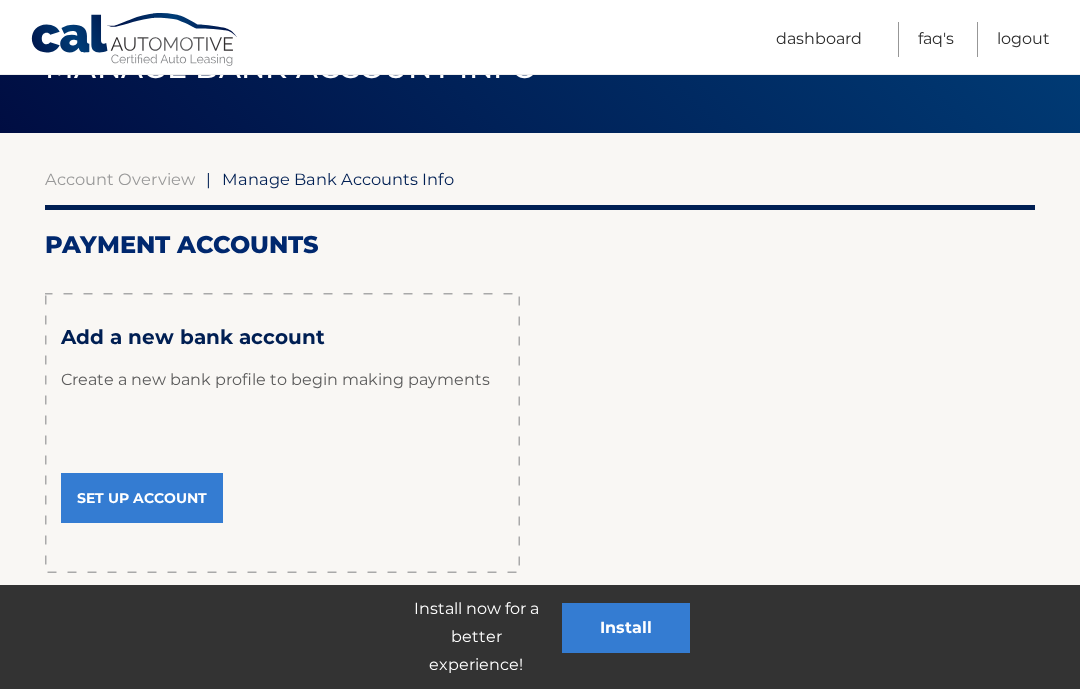 scroll, scrollTop: 0, scrollLeft: 0, axis: both 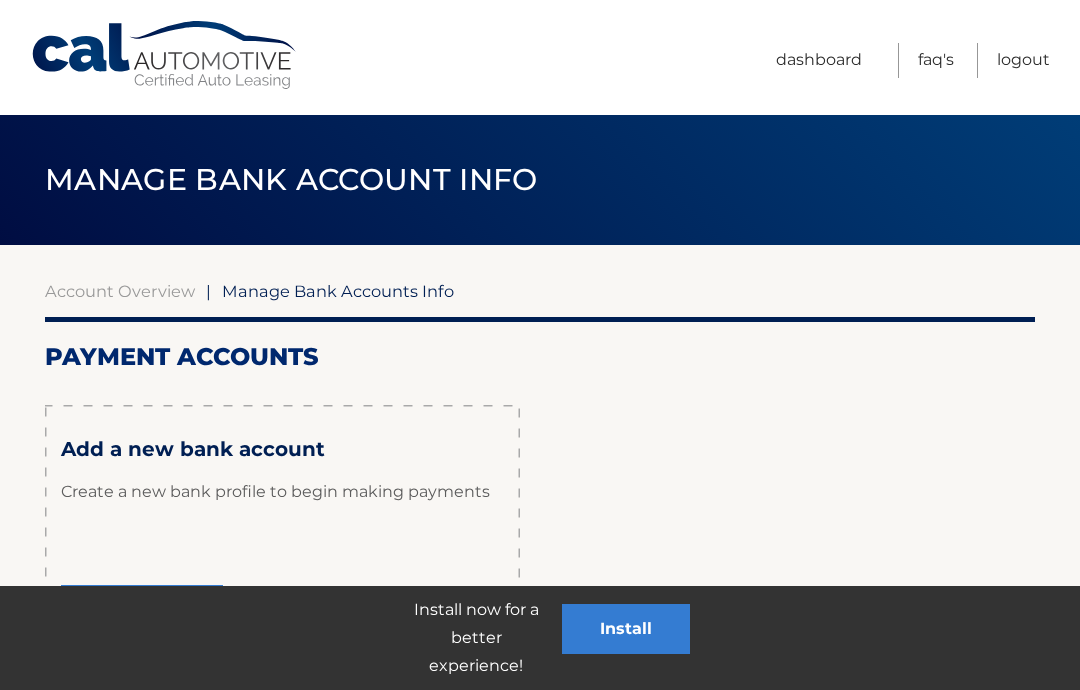 click on "Set Up Account" at bounding box center [142, 610] 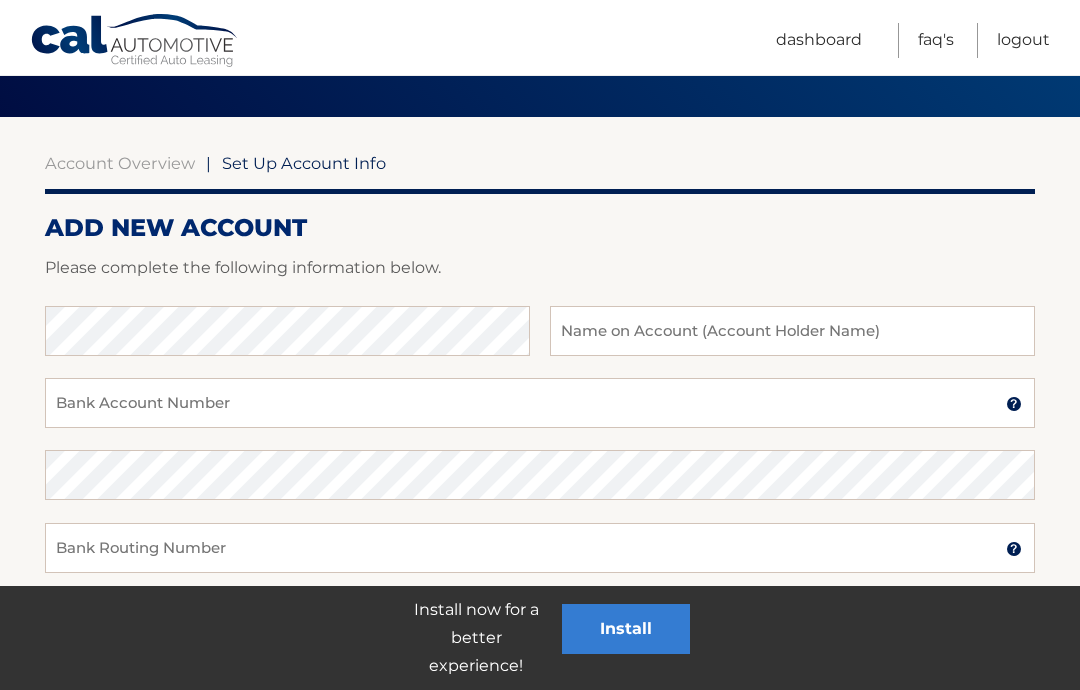 scroll, scrollTop: 127, scrollLeft: 0, axis: vertical 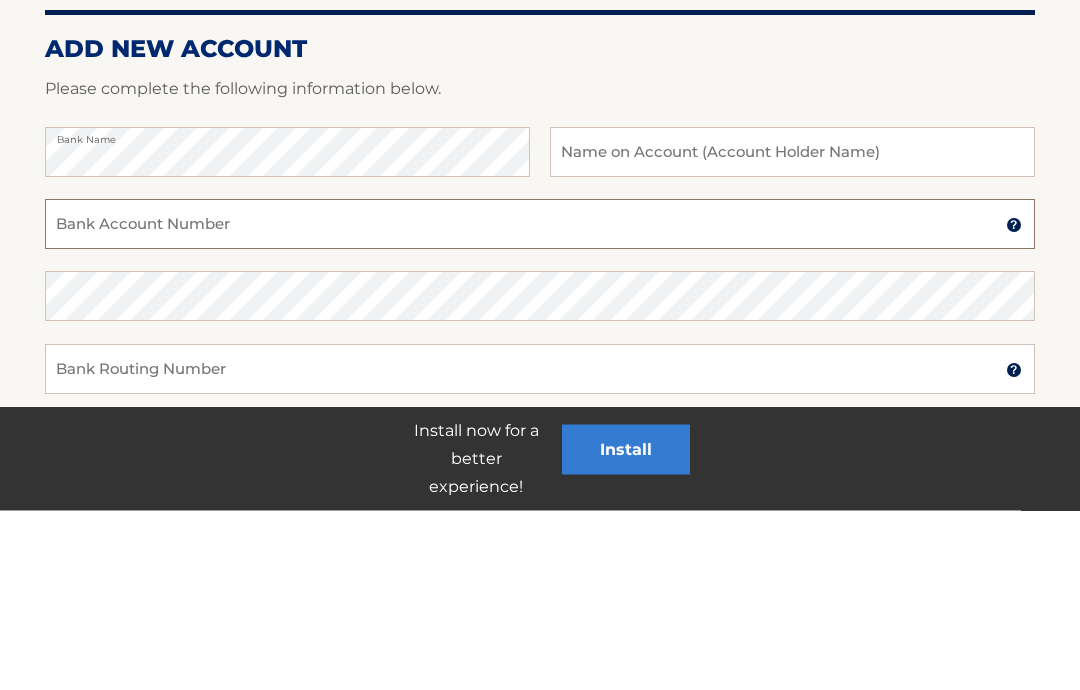 click on "Bank Account Number" at bounding box center (540, 404) 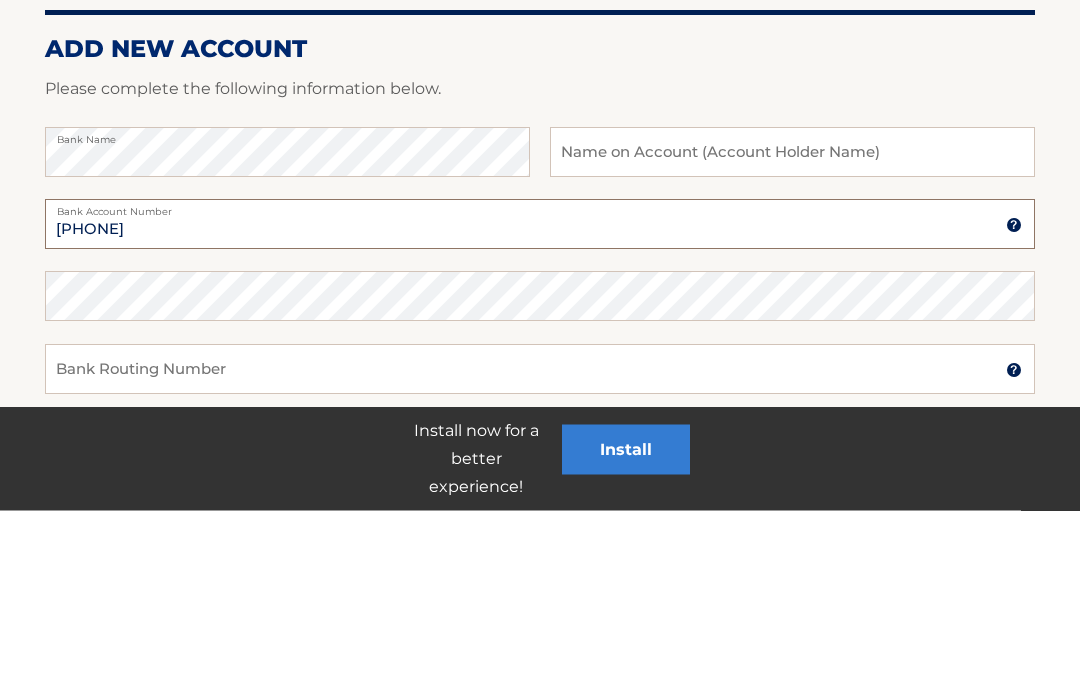 type on "13590119155518" 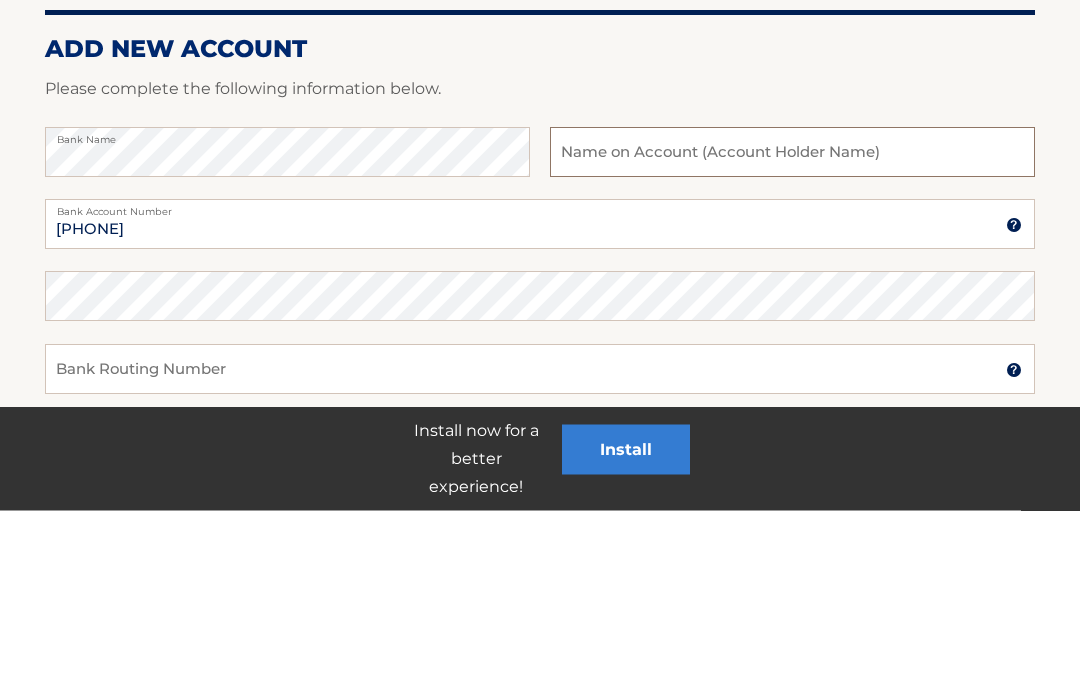 click at bounding box center [792, 332] 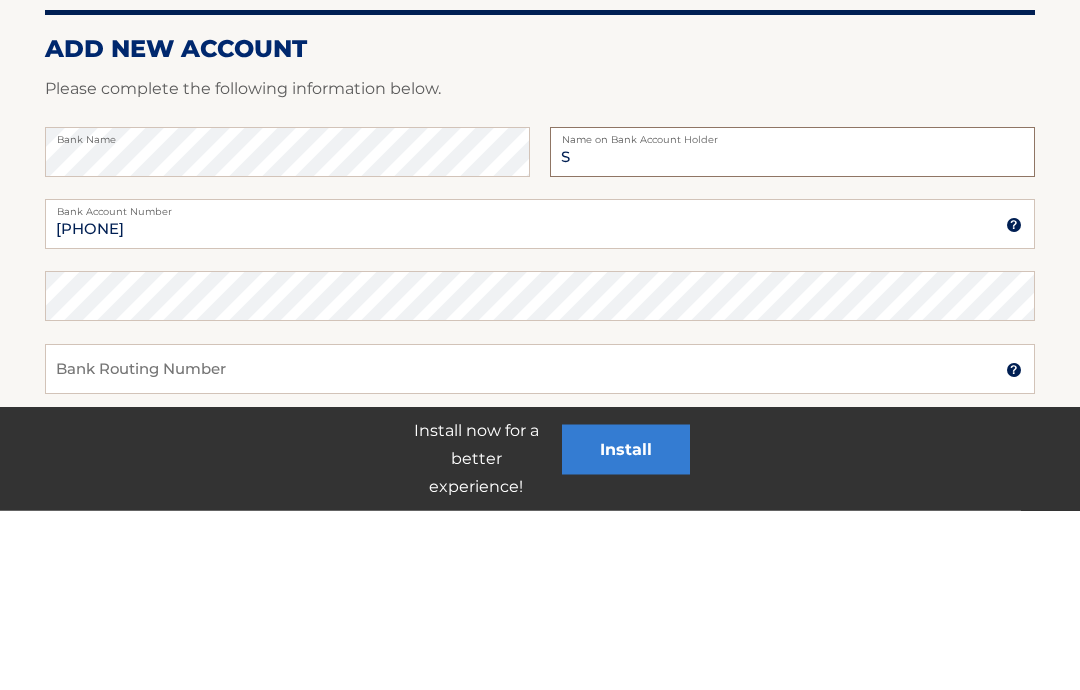 type on "[FIRST] [MIDDLE] [LAST]" 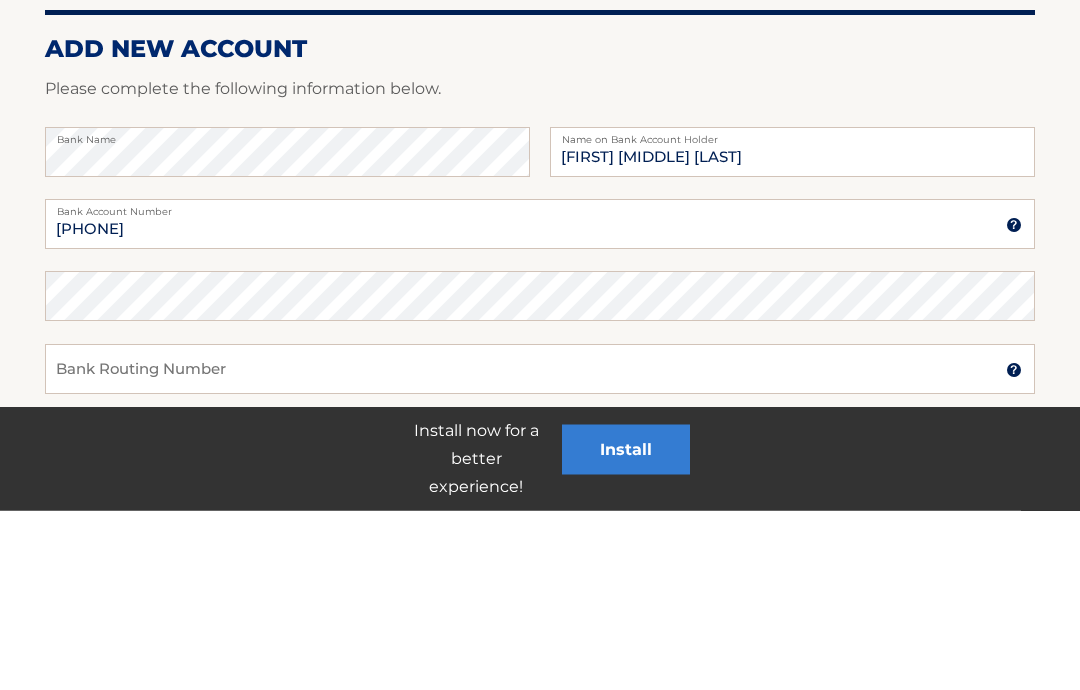 scroll, scrollTop: 307, scrollLeft: 0, axis: vertical 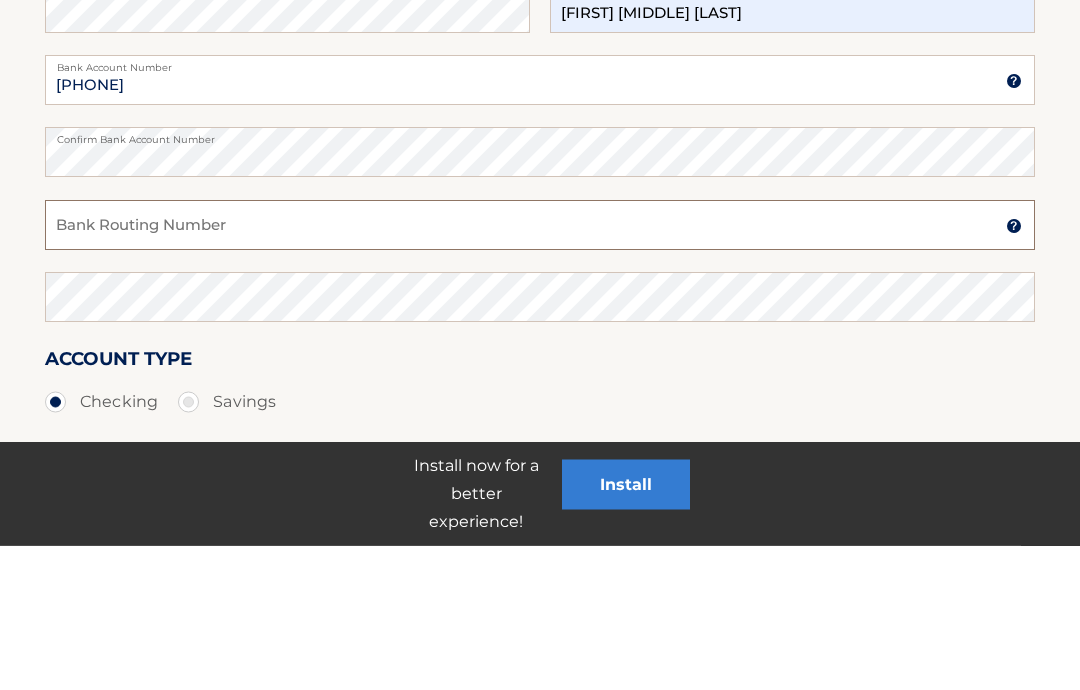 click on "Bank Routing Number" at bounding box center [540, 370] 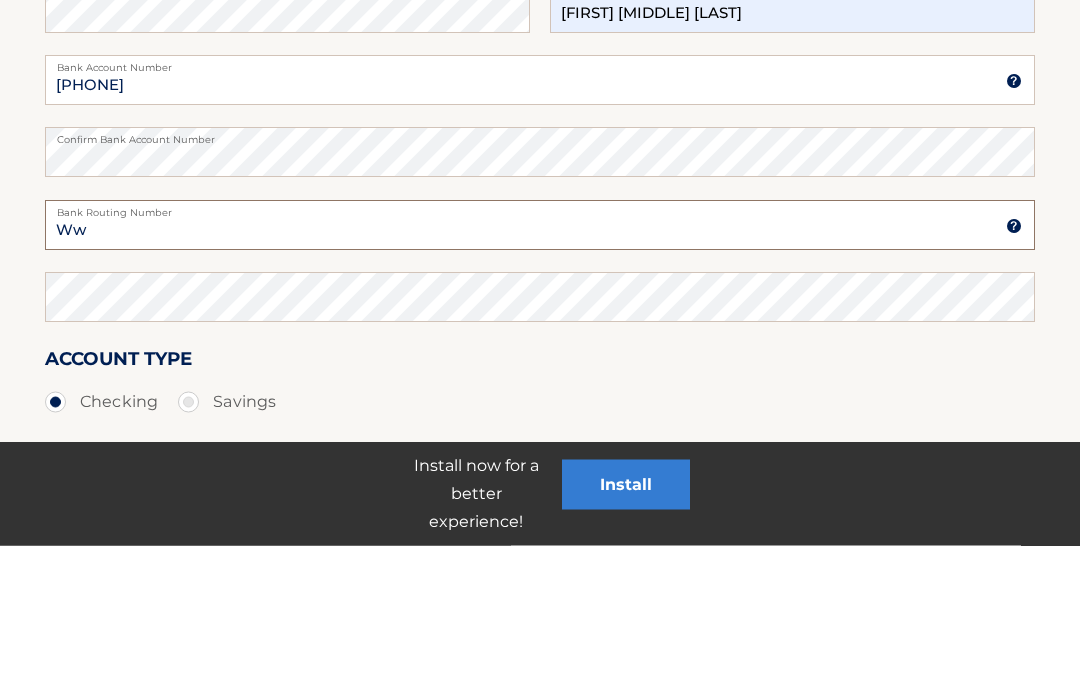 type on "W" 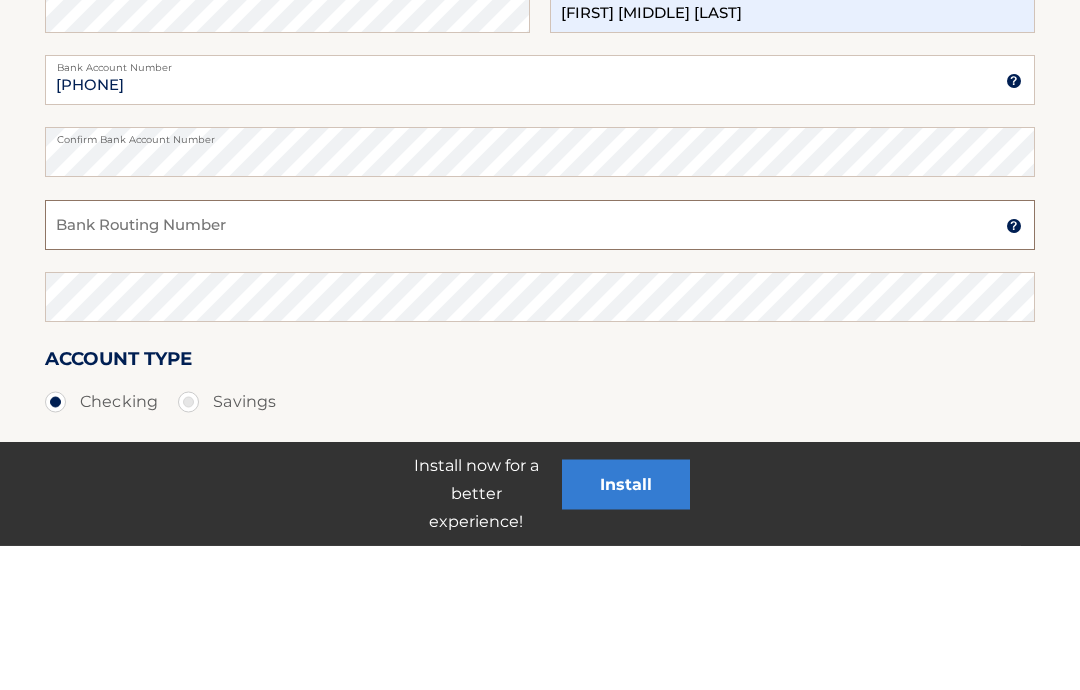 type on "w" 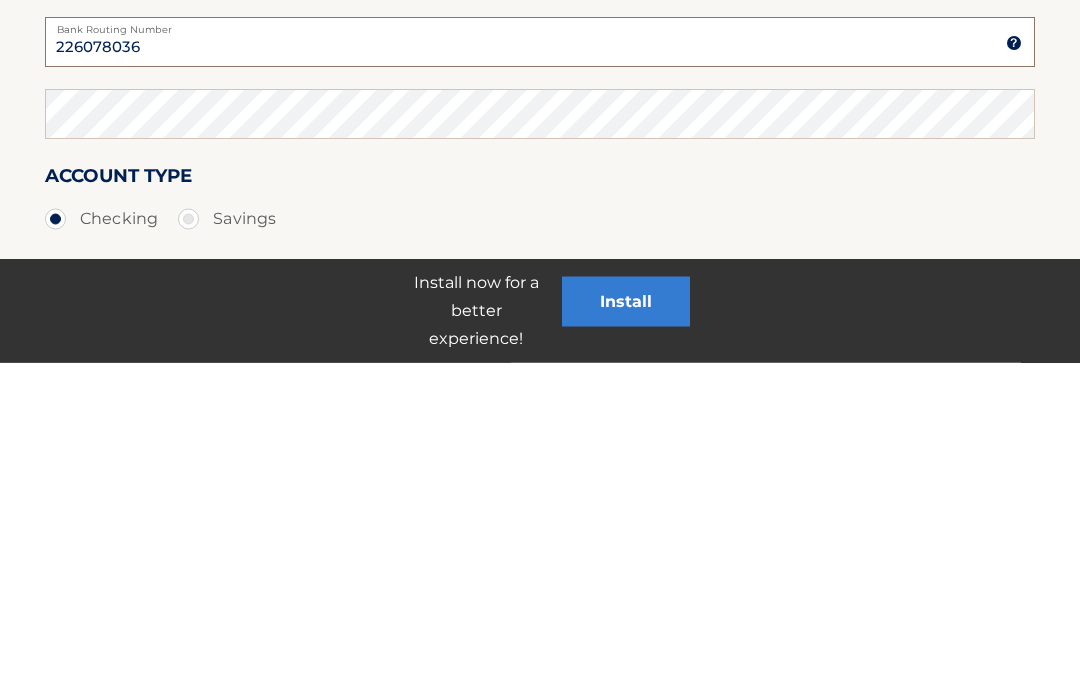 type on "226078036" 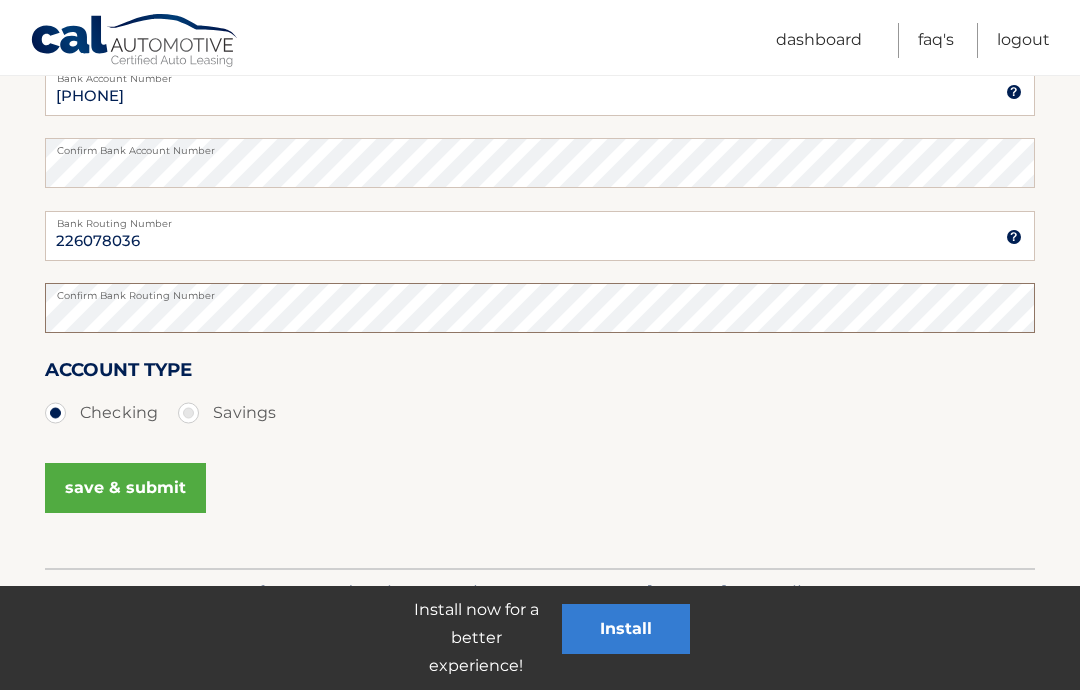 scroll, scrollTop: 440, scrollLeft: 0, axis: vertical 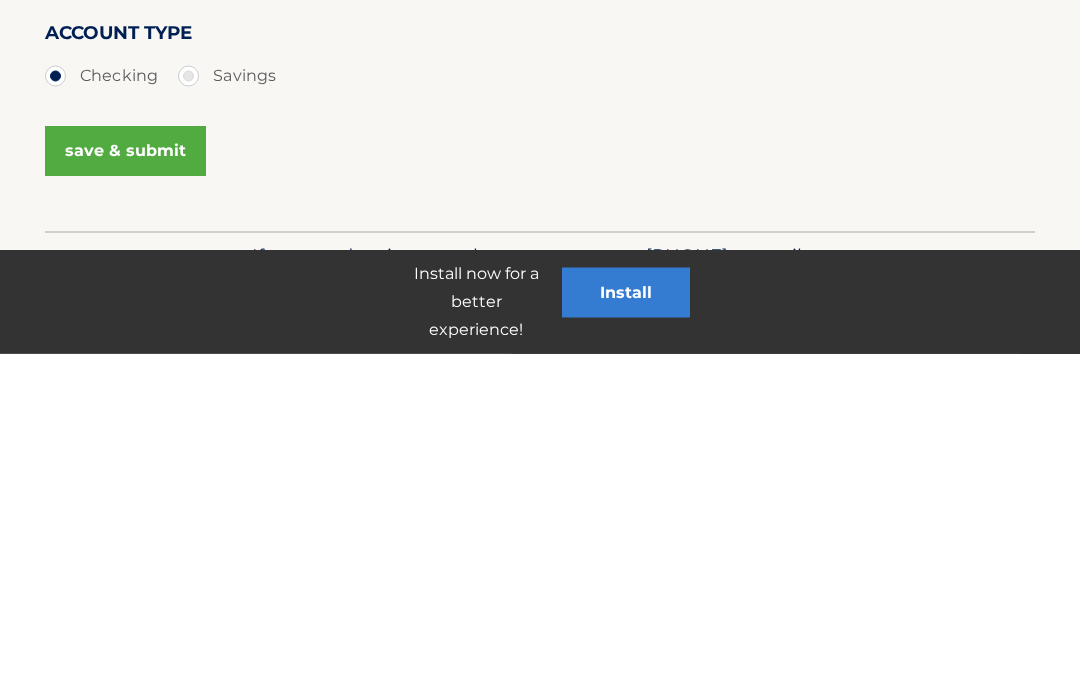 click on "save & submit" at bounding box center [125, 488] 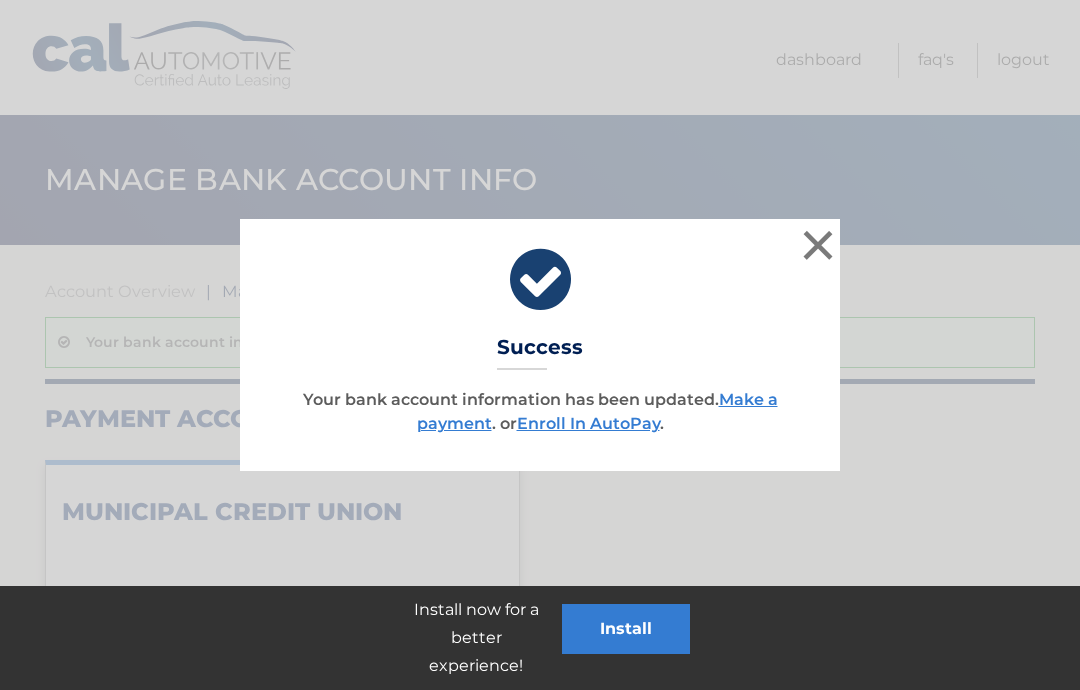 scroll, scrollTop: 0, scrollLeft: 0, axis: both 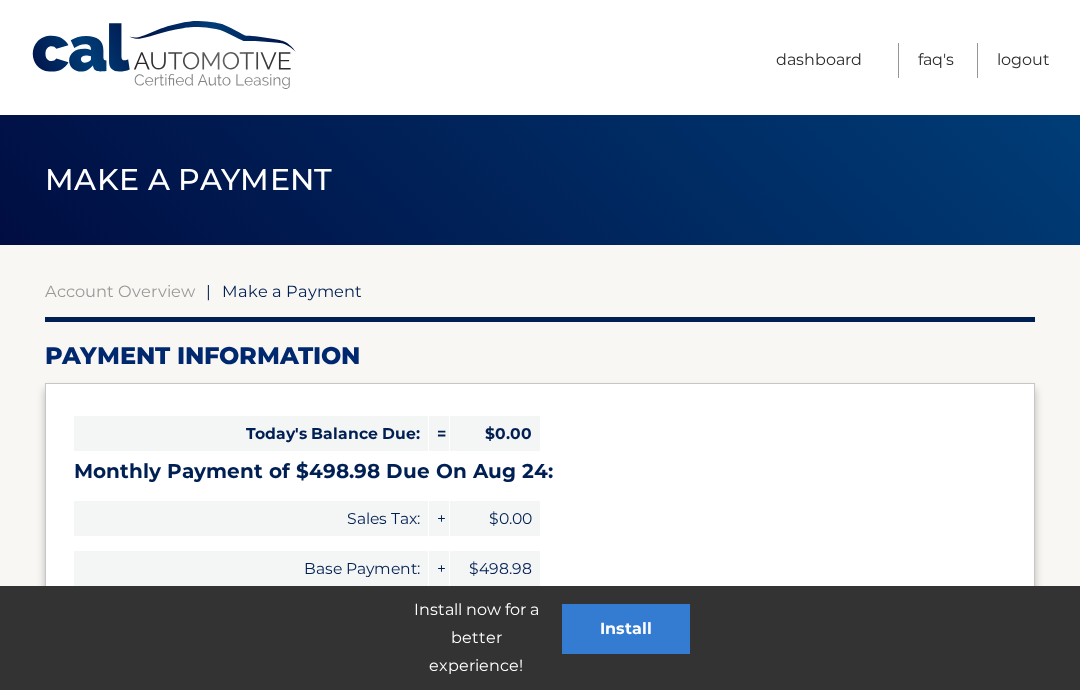 select on "NDE0MzVhNzQtNzZiNC00YTE5LThmYmMtOGUxYWUzN2M2ZDBk" 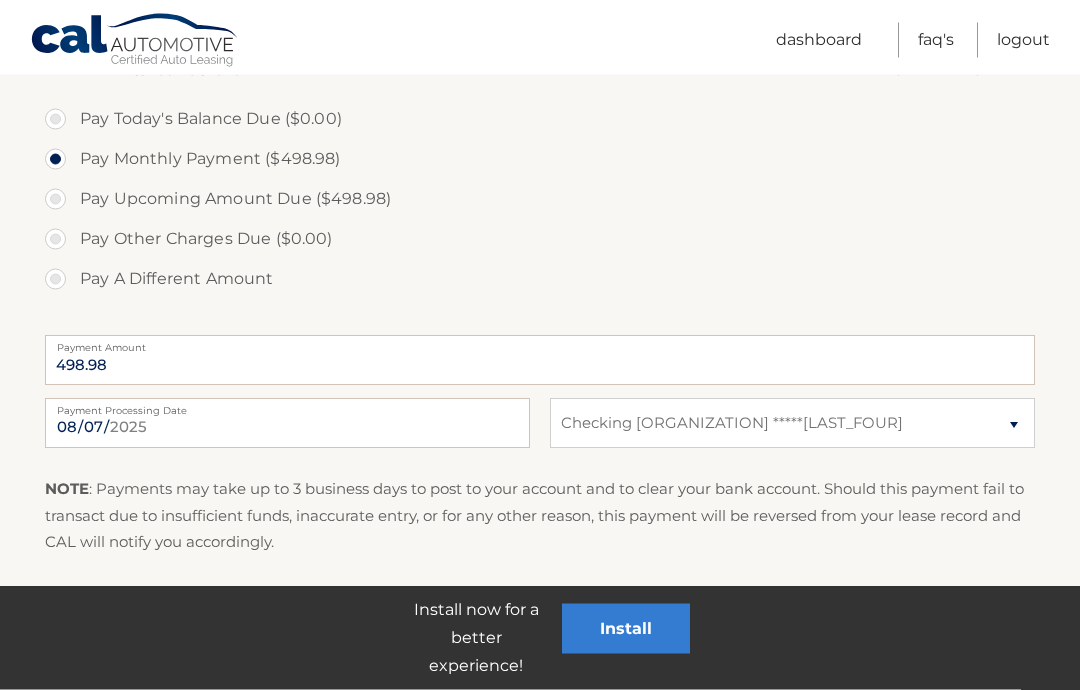 scroll, scrollTop: 600, scrollLeft: 0, axis: vertical 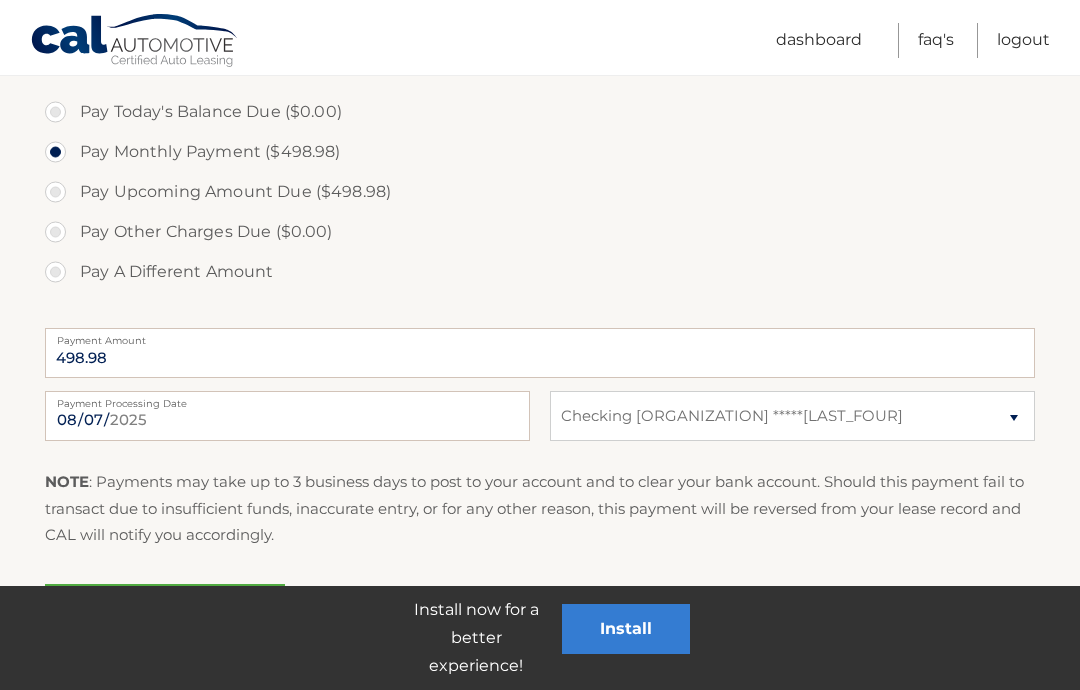 click on "Submit One Time Payment" at bounding box center [165, 616] 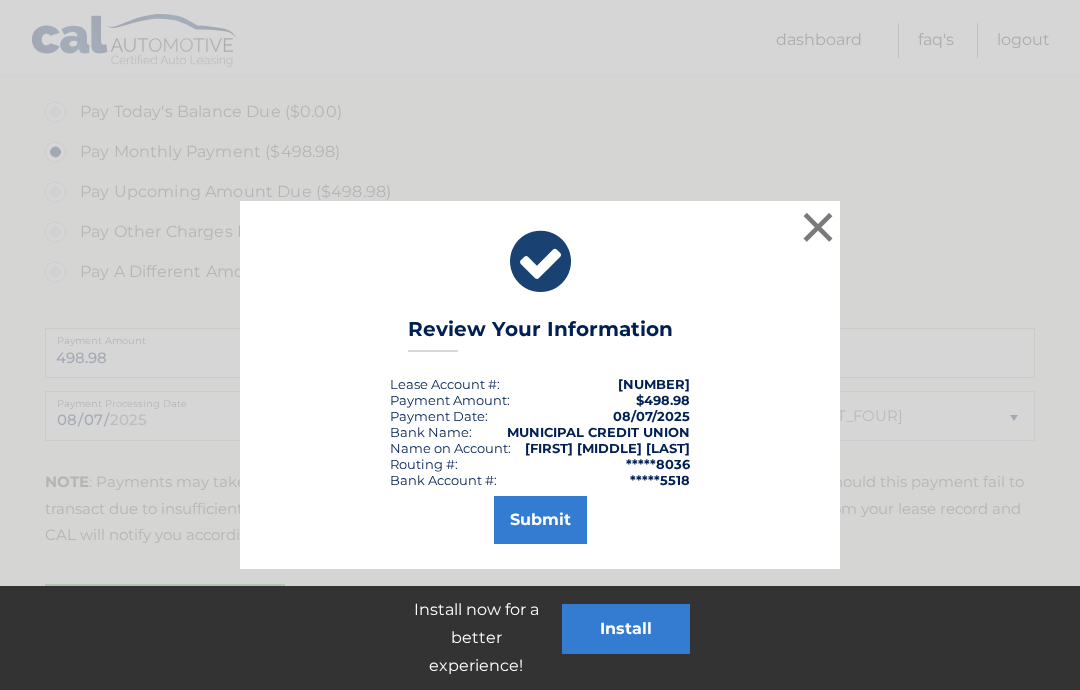 click on "Submit" at bounding box center [540, 520] 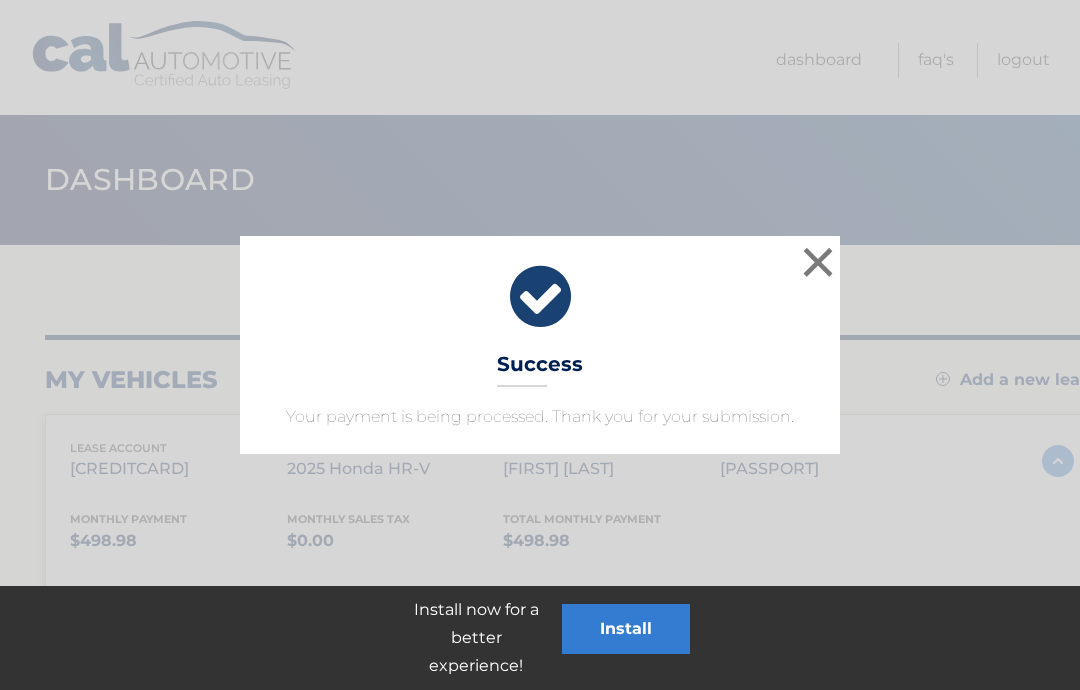 scroll, scrollTop: 0, scrollLeft: 0, axis: both 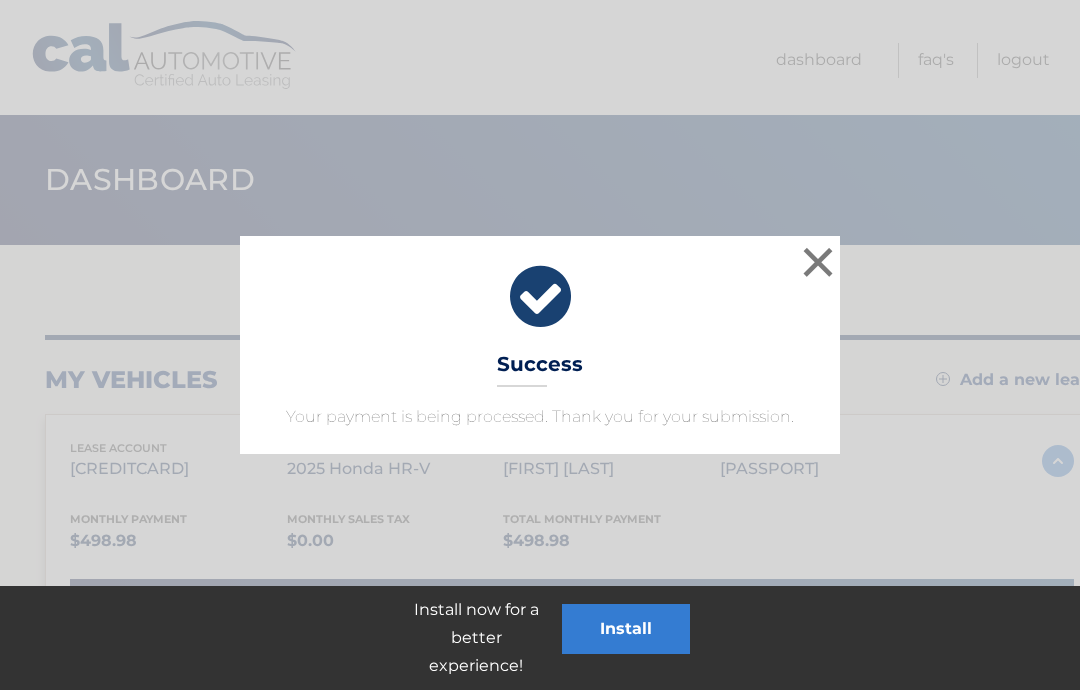 click on "×" at bounding box center [818, 262] 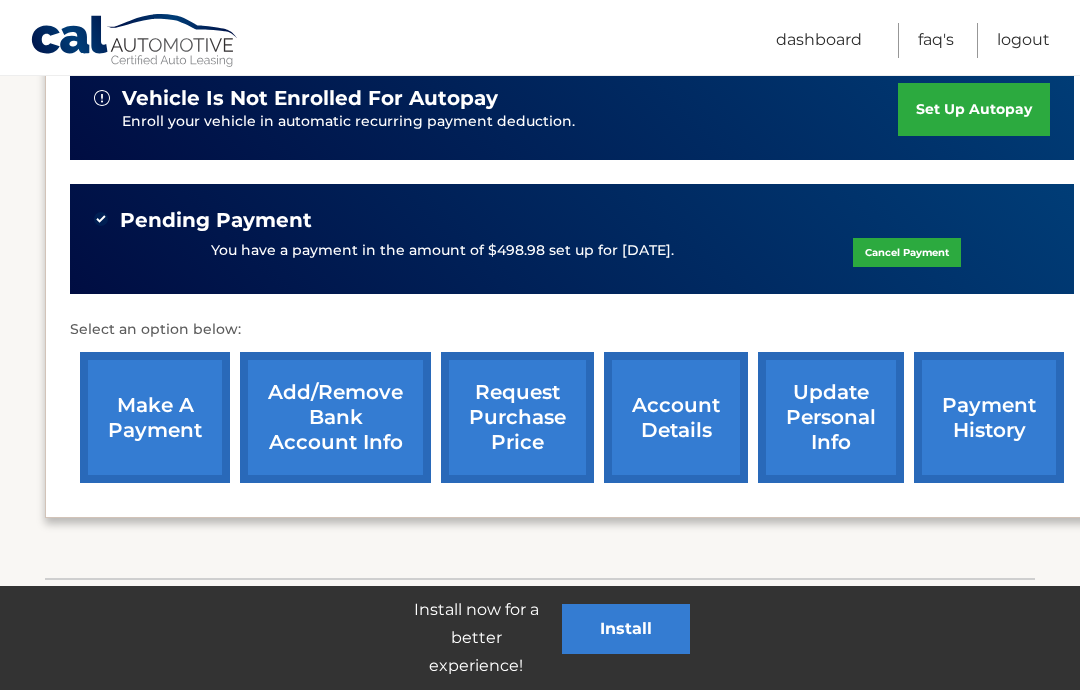 scroll, scrollTop: 554, scrollLeft: 0, axis: vertical 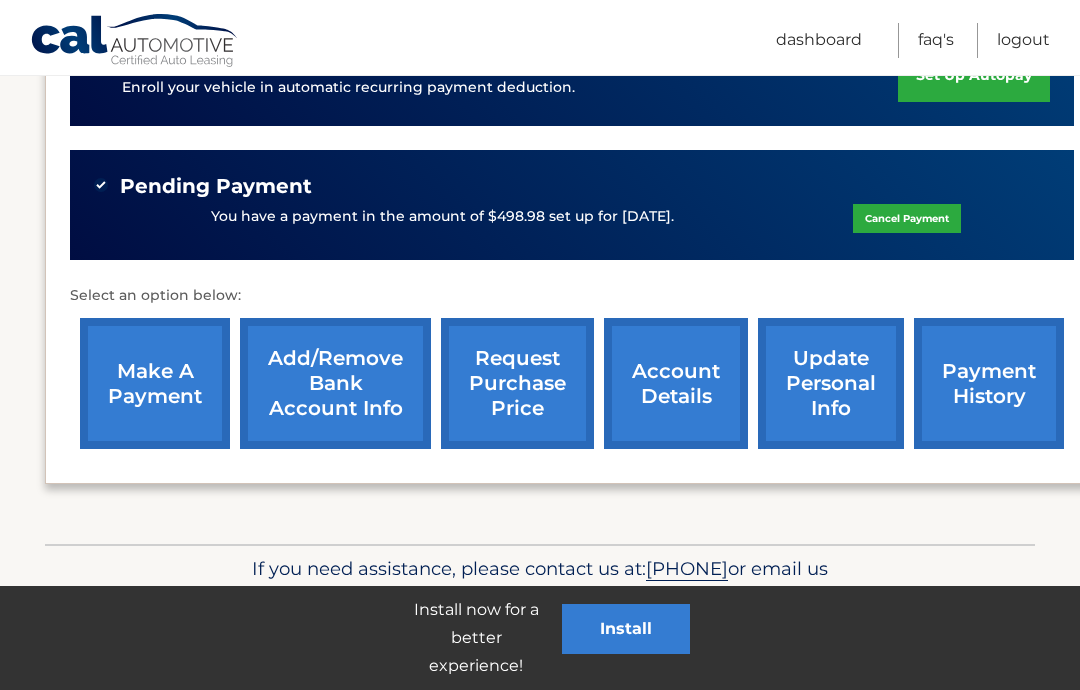 click on "account details" at bounding box center [676, 383] 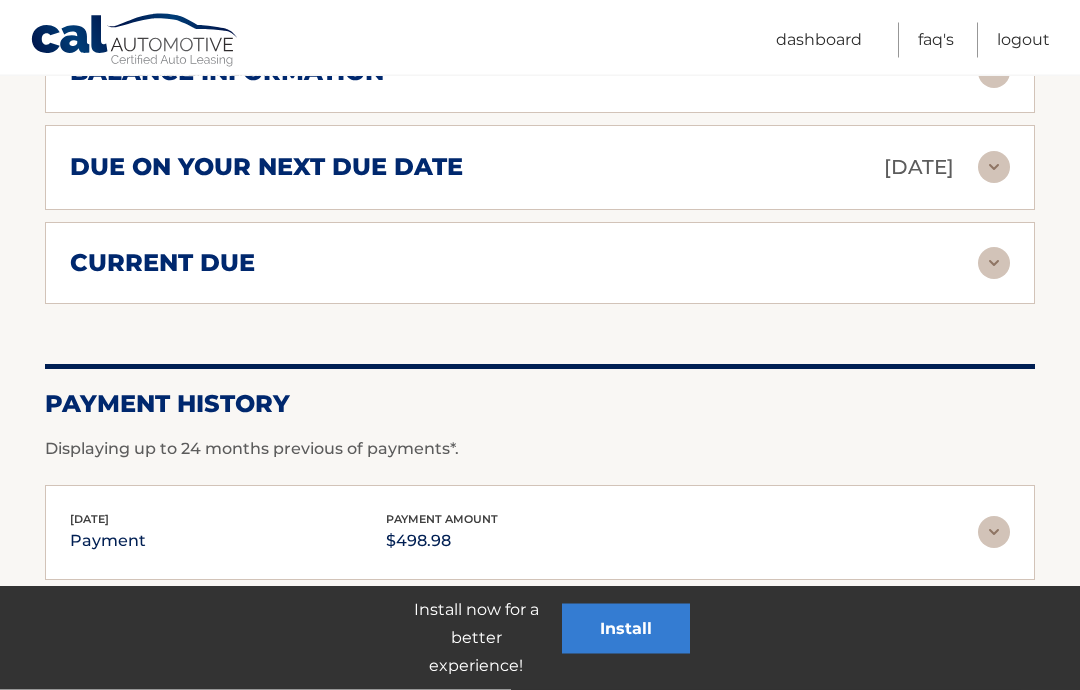 scroll, scrollTop: 1336, scrollLeft: 0, axis: vertical 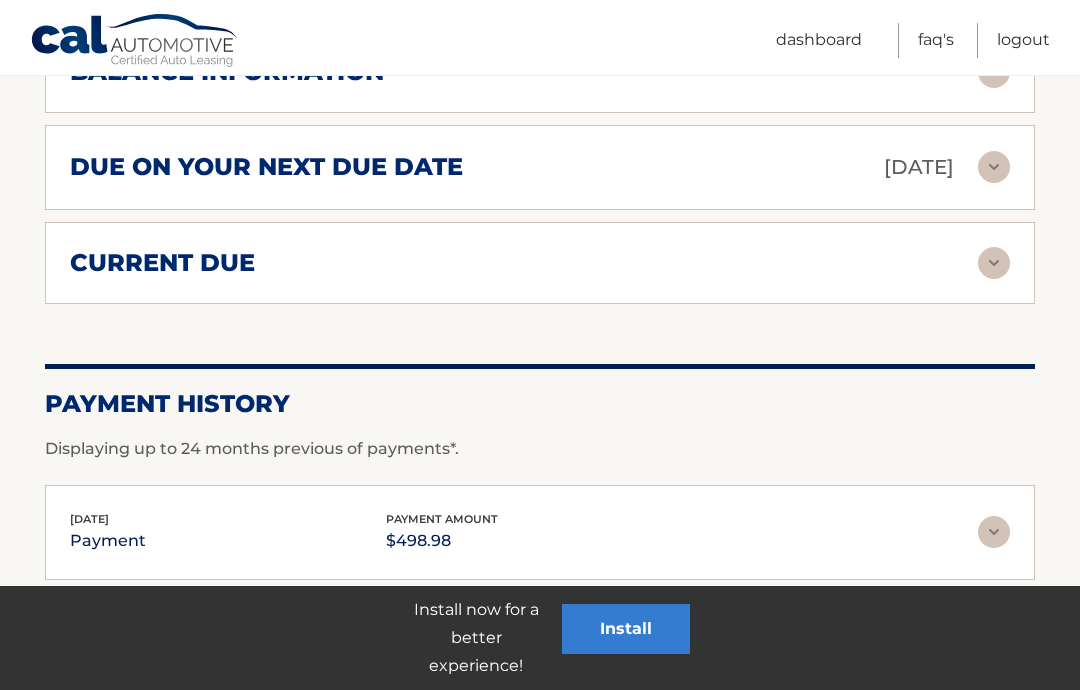 click at bounding box center (994, 263) 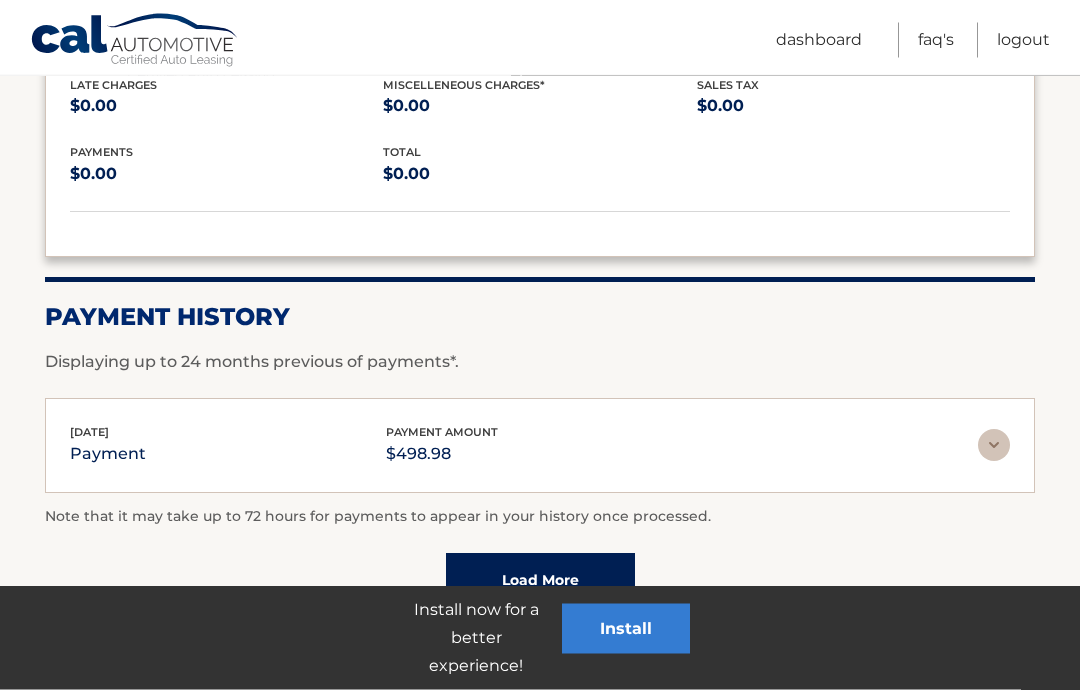scroll, scrollTop: 1570, scrollLeft: 0, axis: vertical 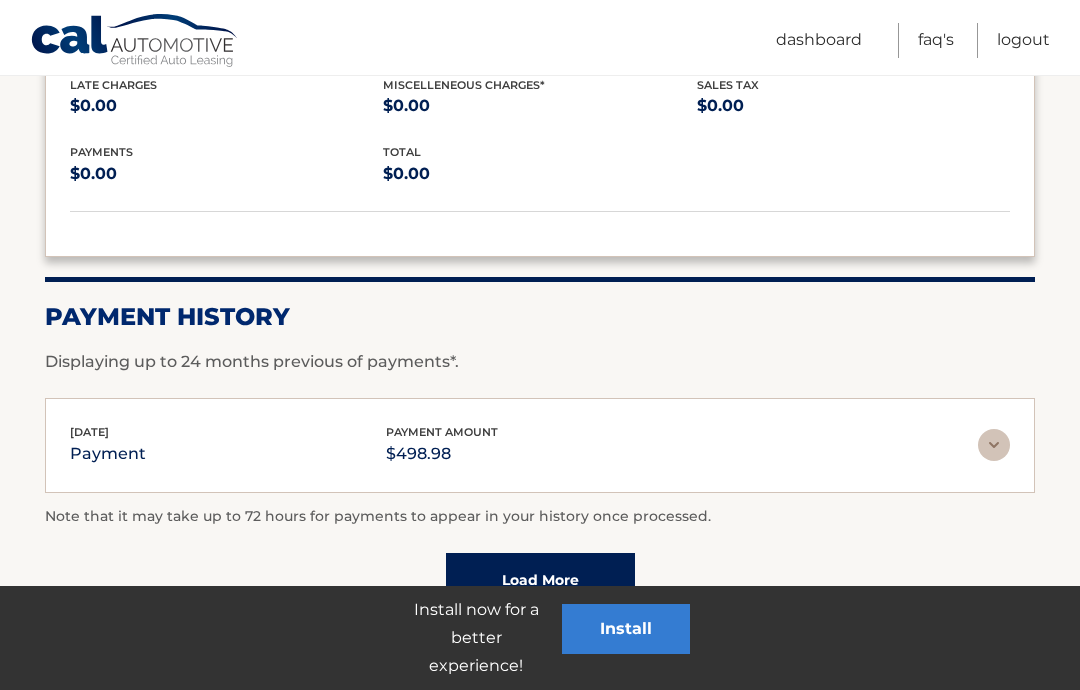 click at bounding box center [994, 445] 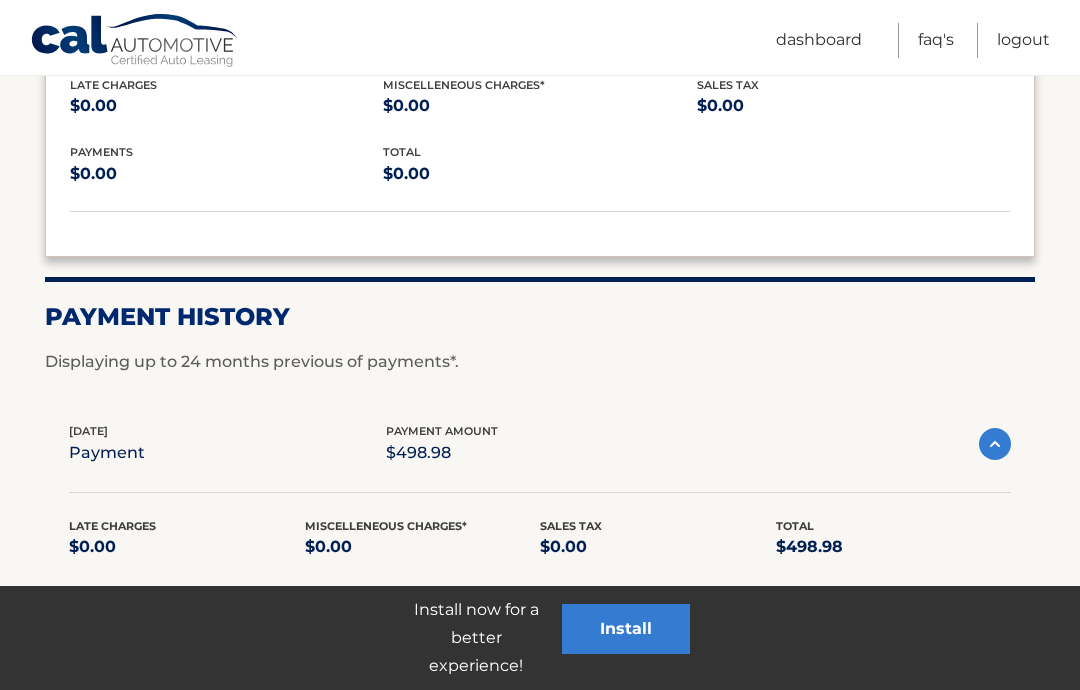 click on "Late Charges
$0.00
Miscelleneous Charges*
$0.00
Sales Tax
$0.00
Total
$498.98" at bounding box center (540, 551) 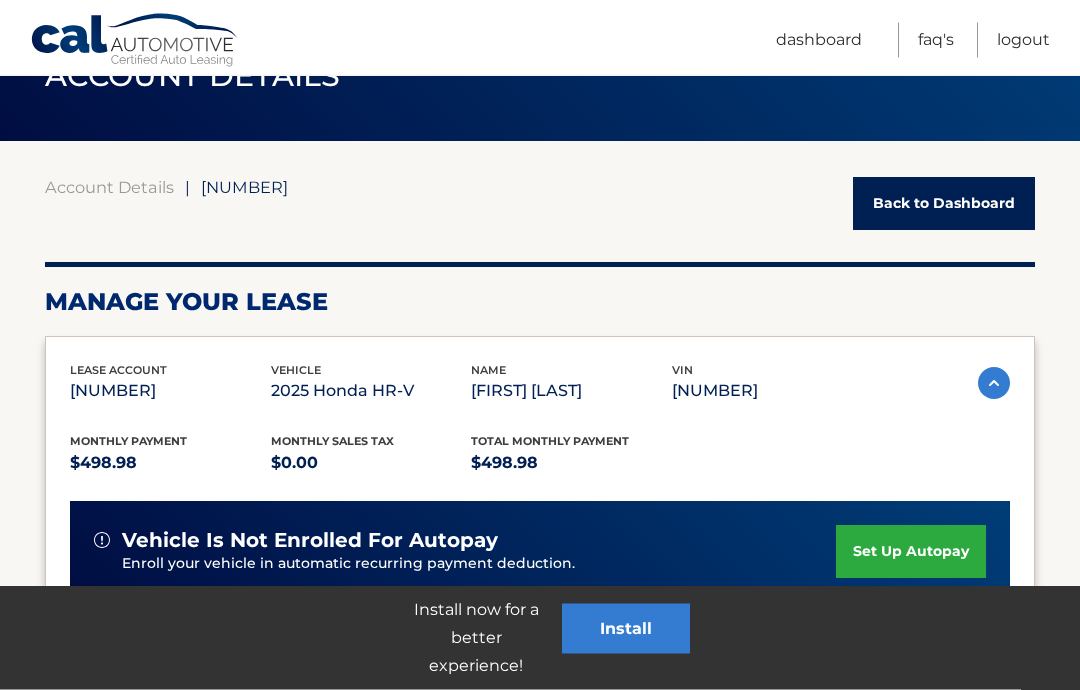 scroll, scrollTop: 0, scrollLeft: 0, axis: both 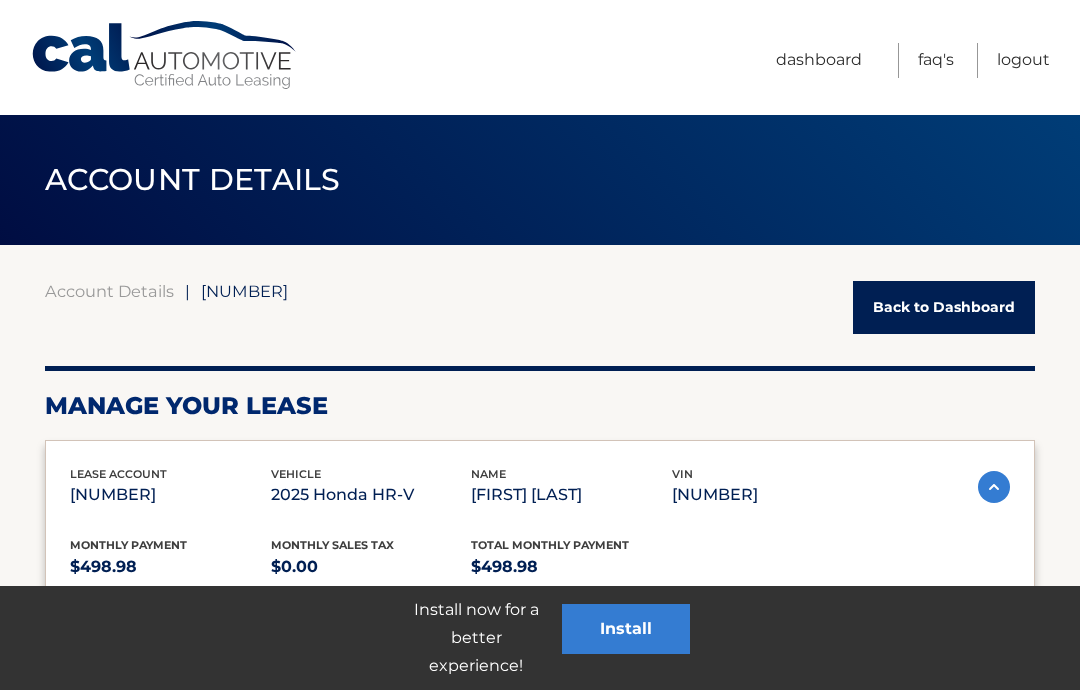 click on "Logout" at bounding box center (1023, 60) 